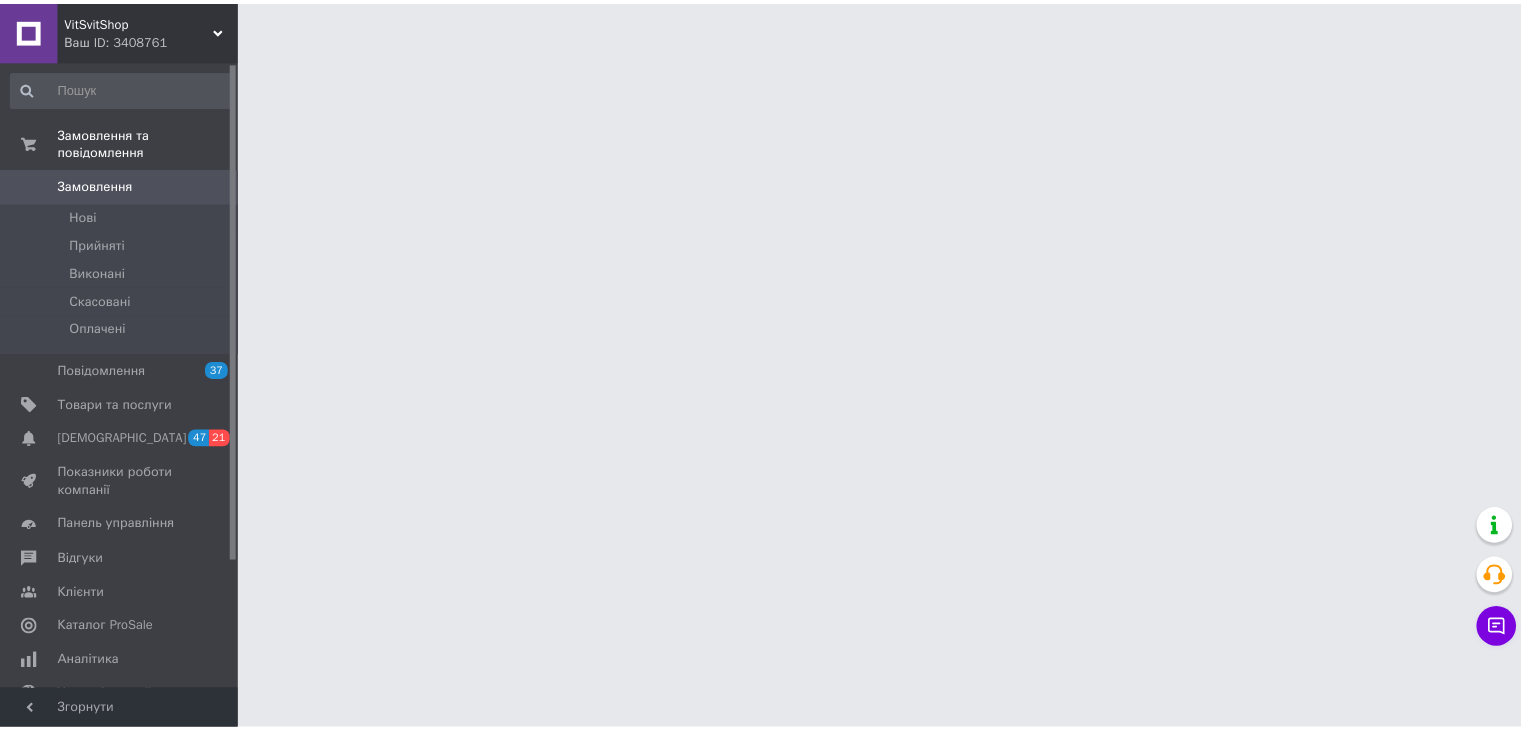 scroll, scrollTop: 0, scrollLeft: 0, axis: both 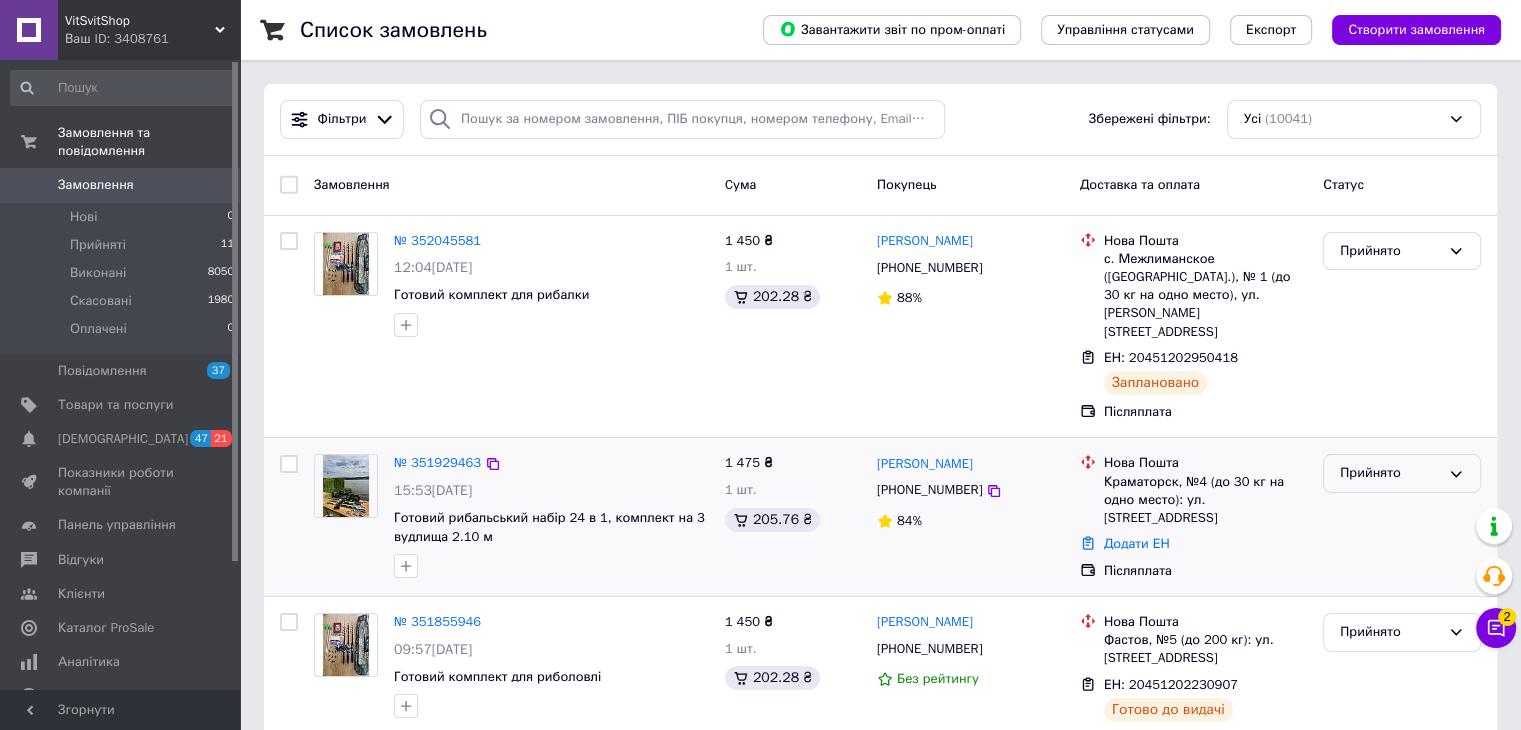 click on "Прийнято" at bounding box center (1390, 473) 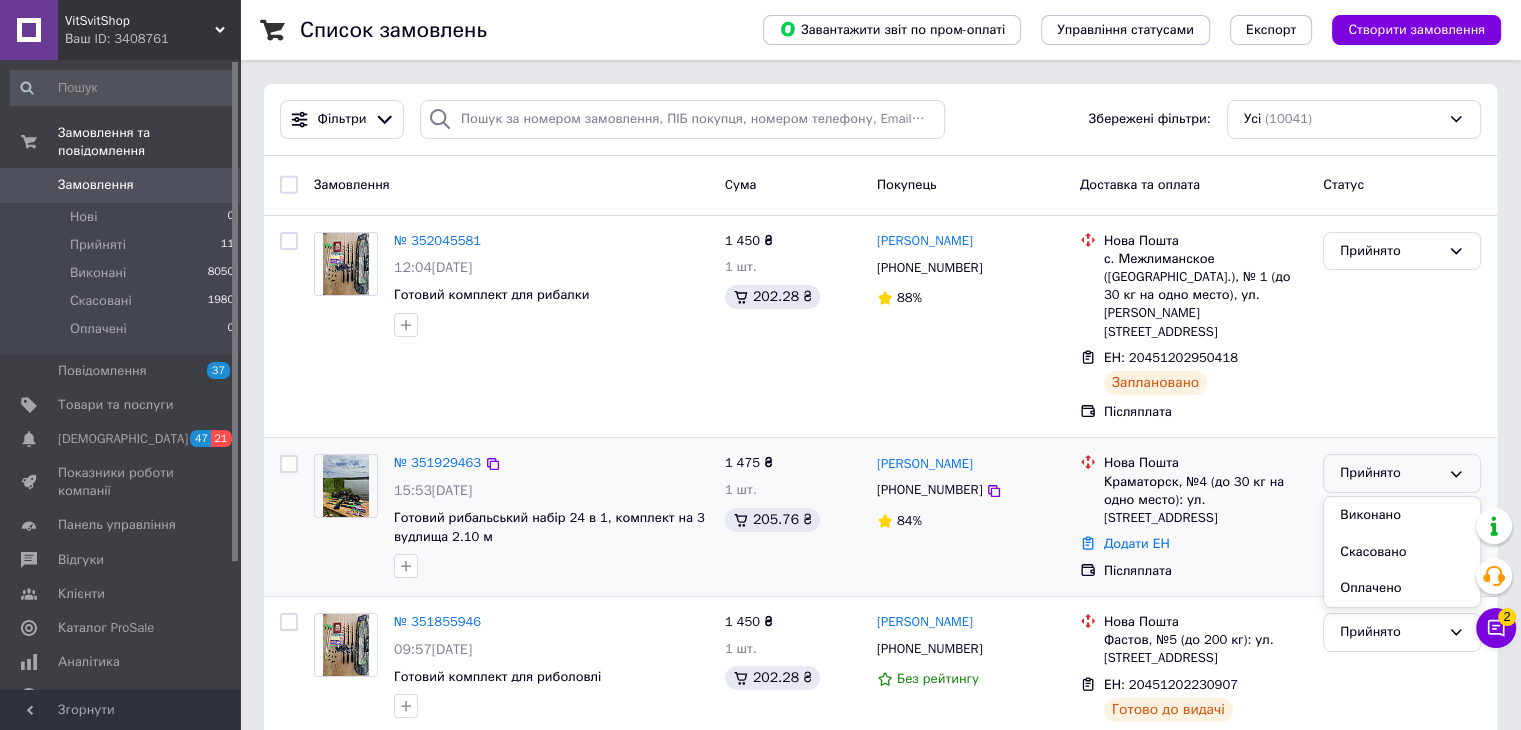 click on "Скасовано" at bounding box center (1402, 552) 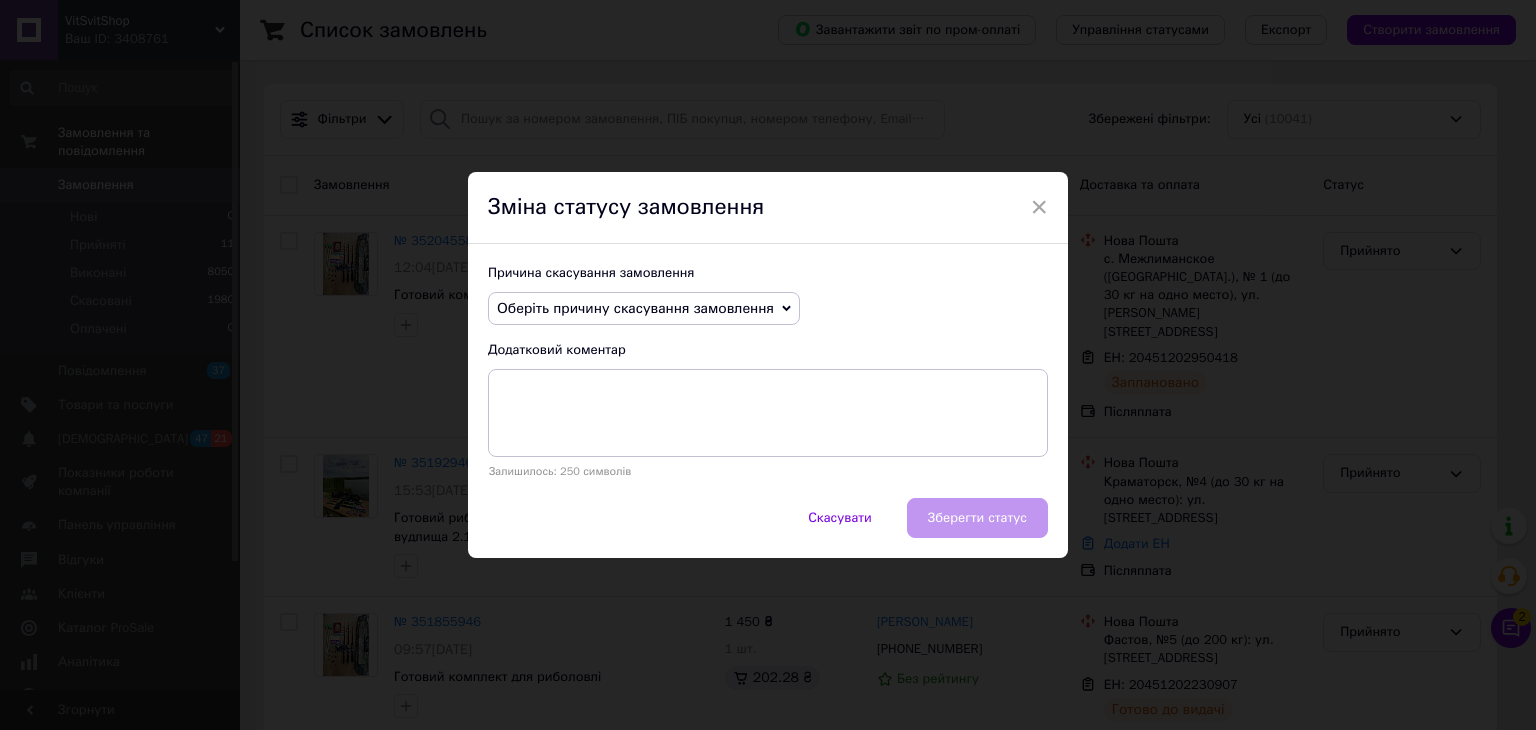 click on "Оберіть причину скасування замовлення" at bounding box center (644, 309) 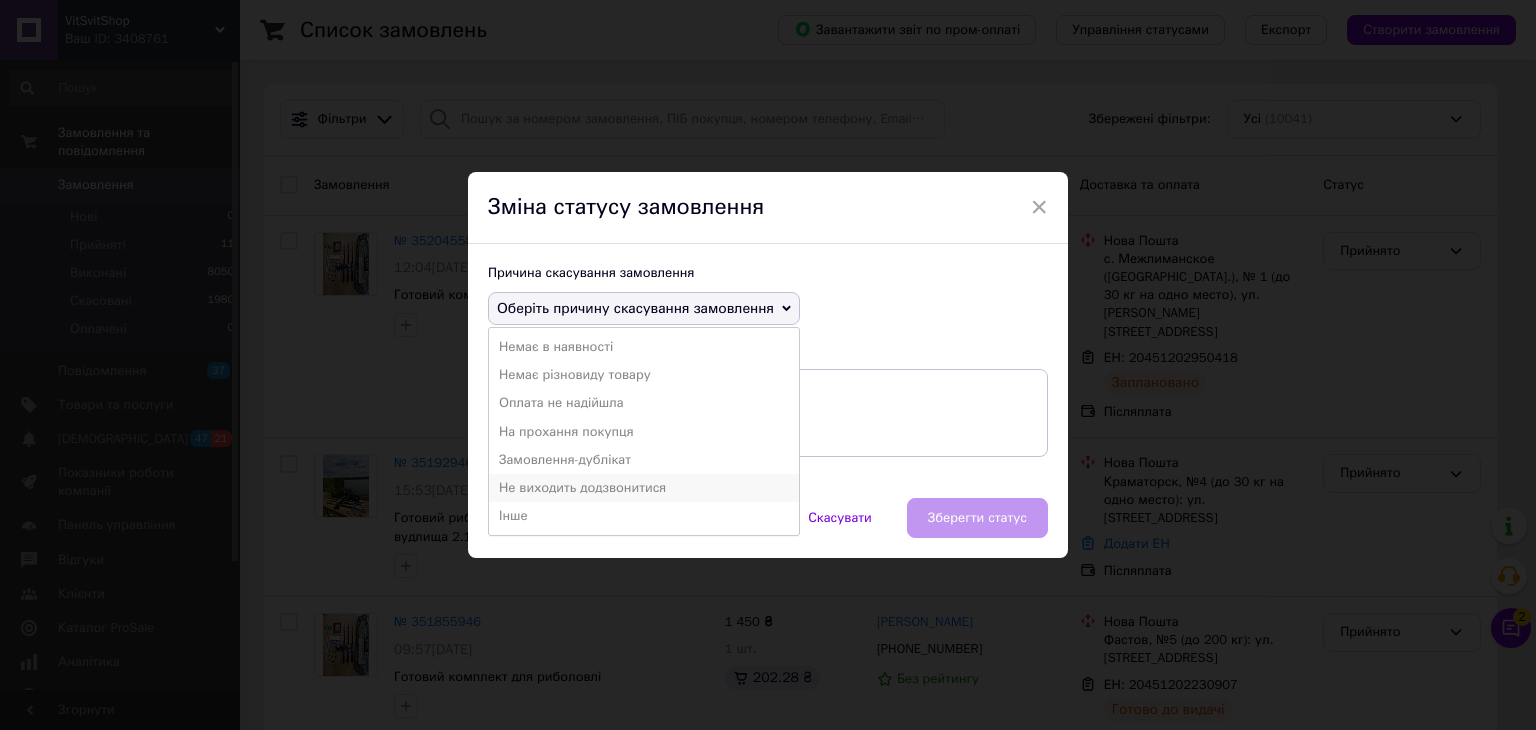 click on "Не виходить додзвонитися" at bounding box center (644, 488) 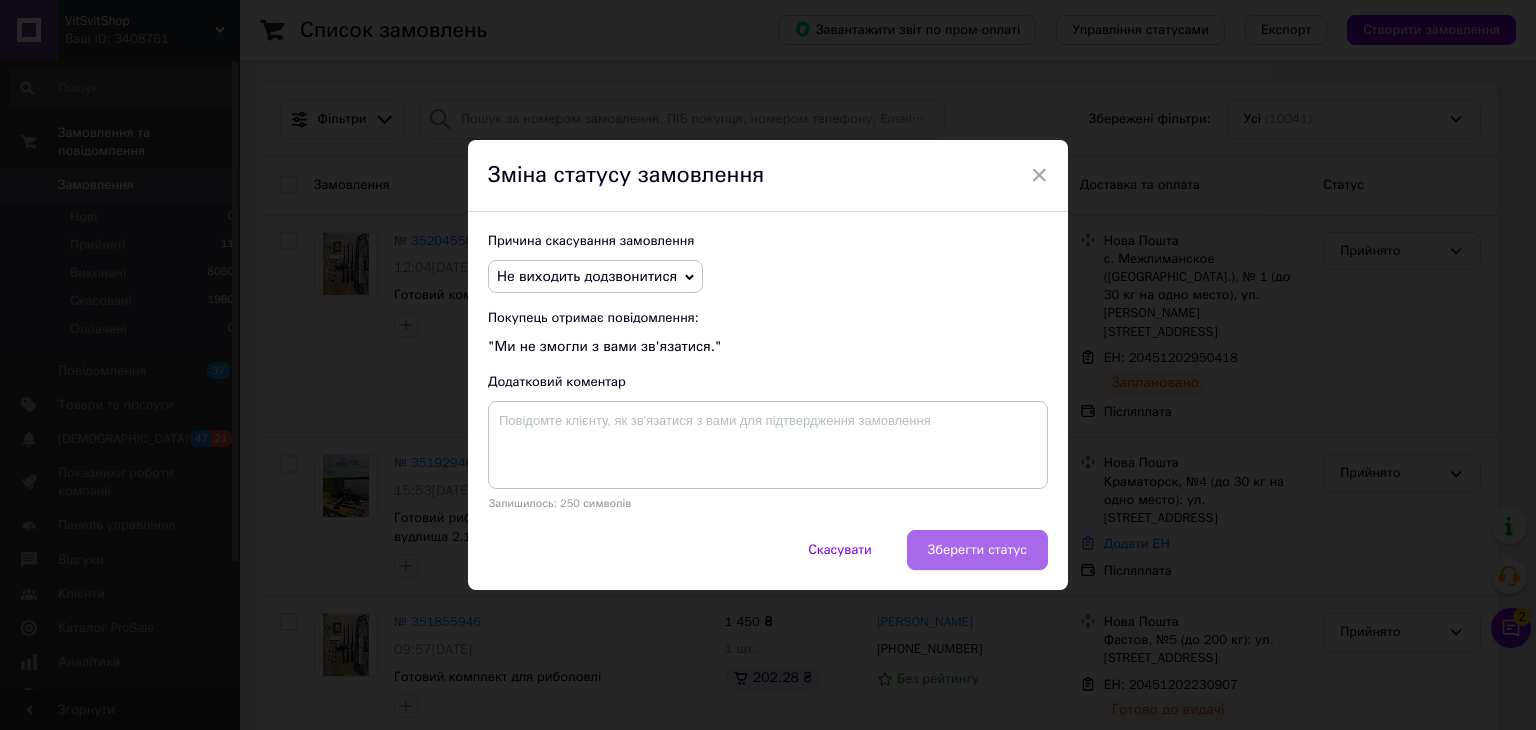 click on "Зберегти статус" at bounding box center (977, 550) 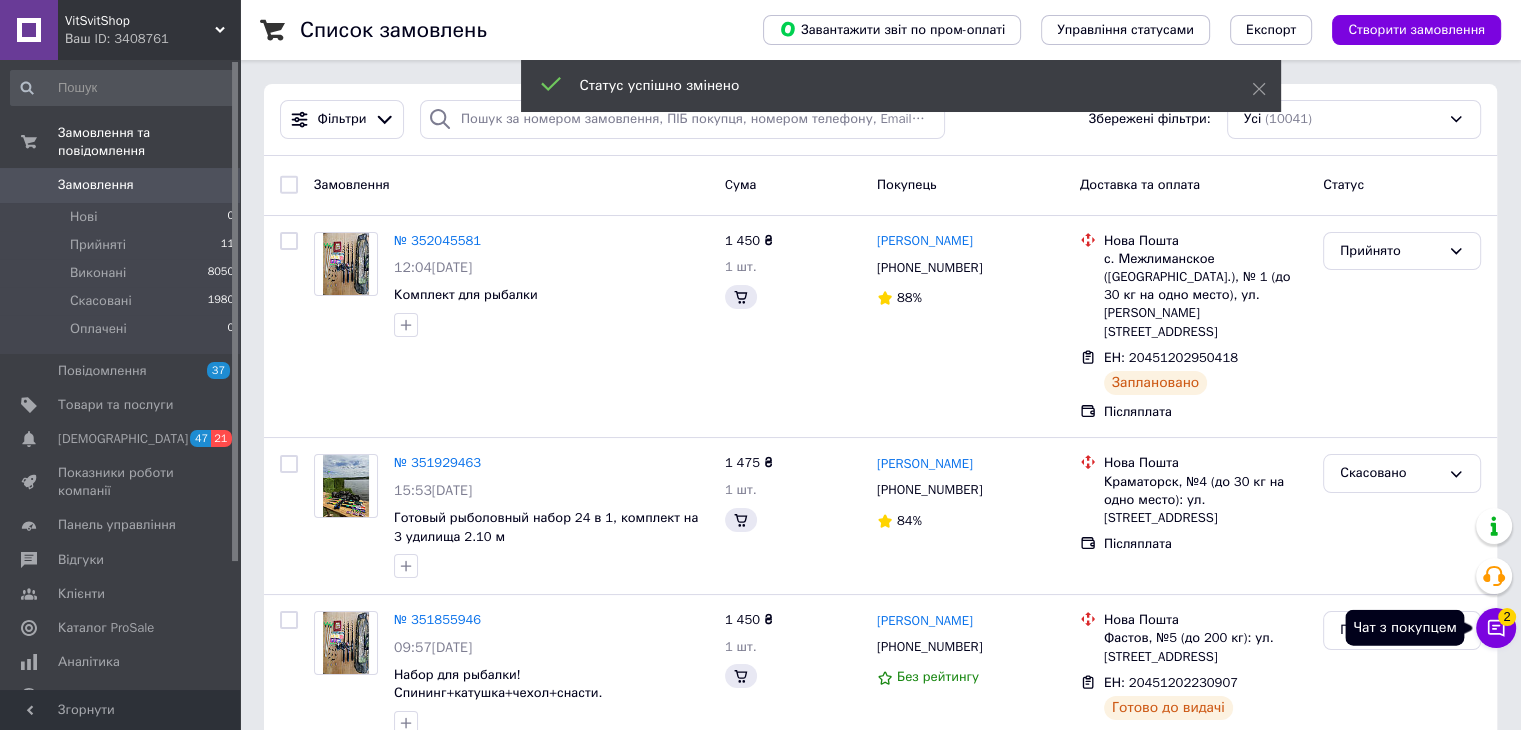 click 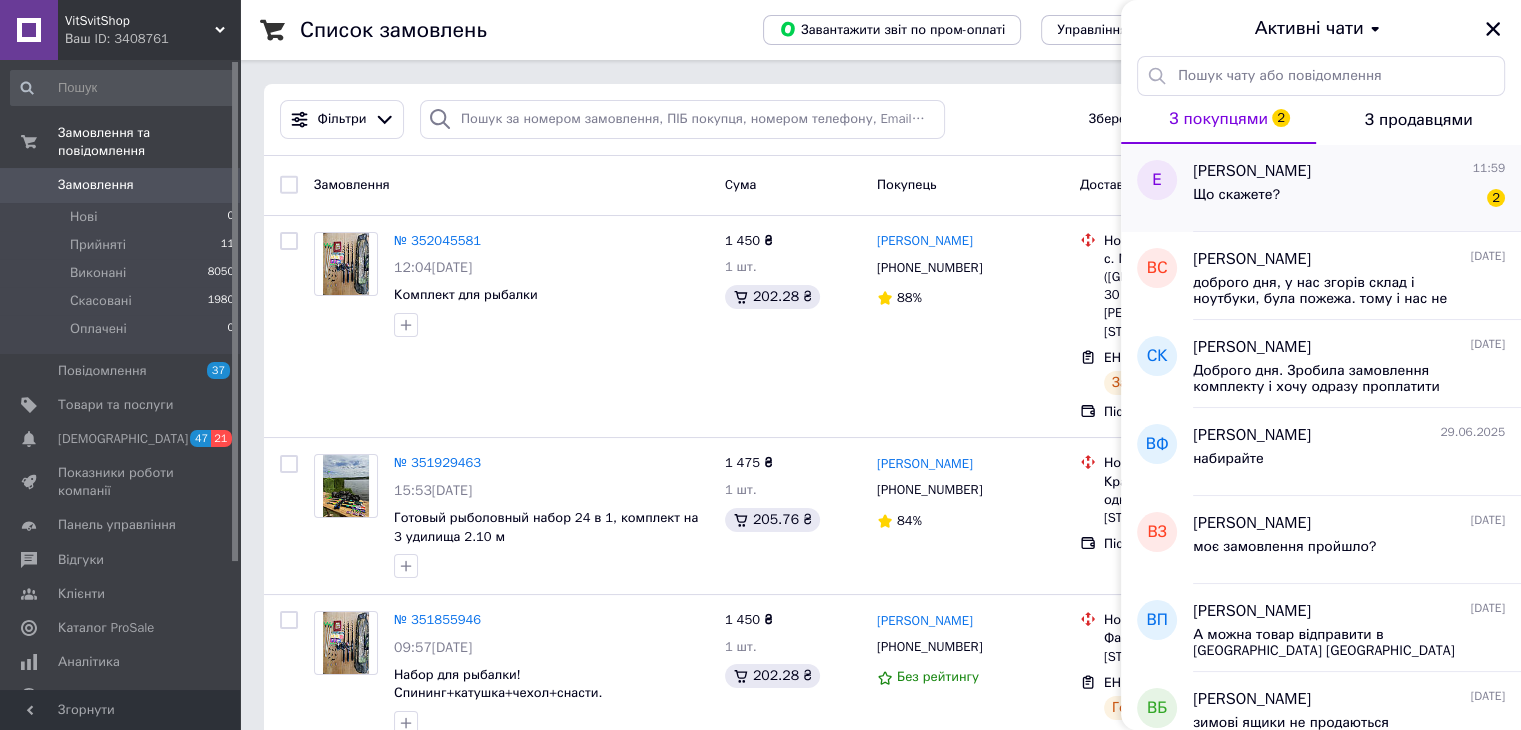 click on "Що скажете?" at bounding box center [1236, 195] 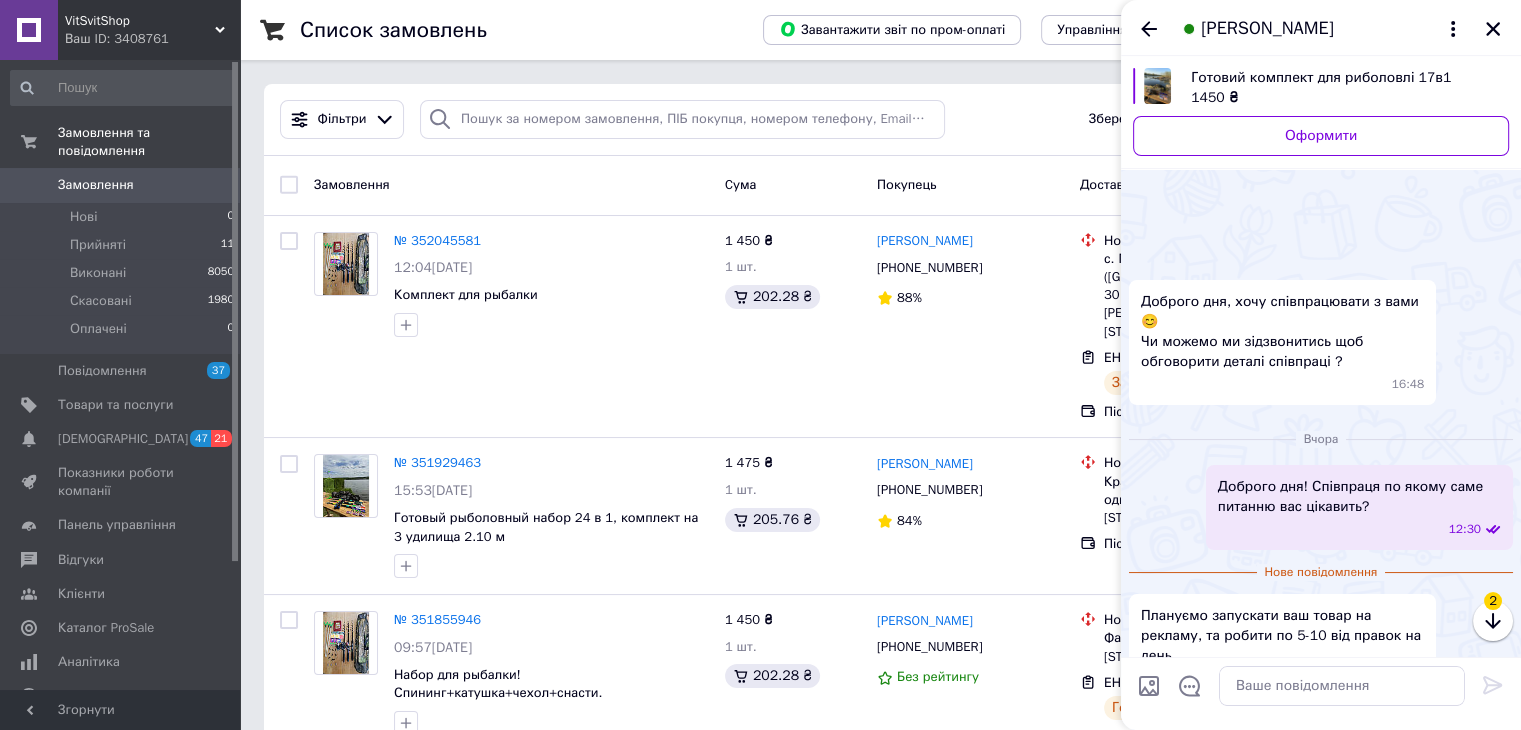 scroll, scrollTop: 156, scrollLeft: 0, axis: vertical 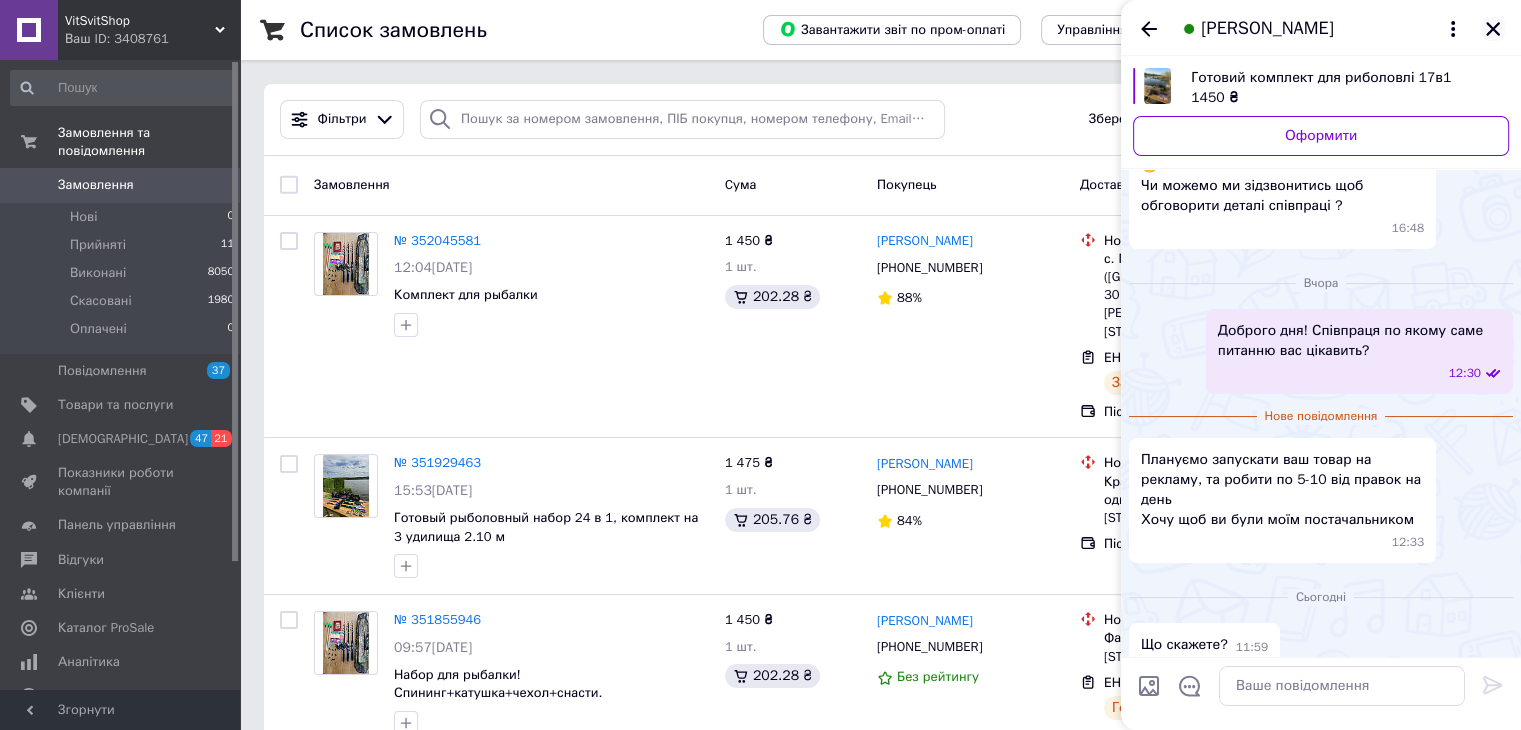 click 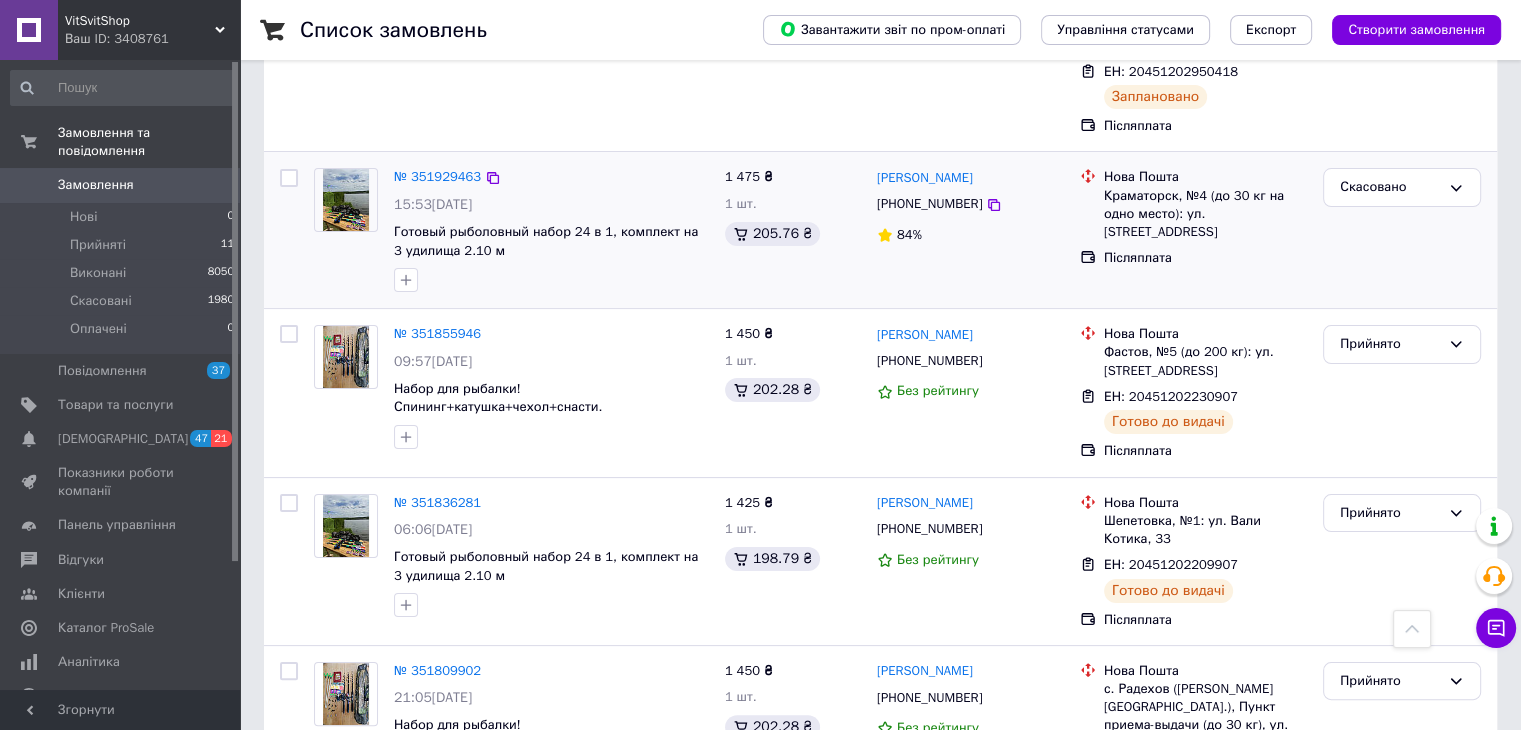 scroll, scrollTop: 0, scrollLeft: 0, axis: both 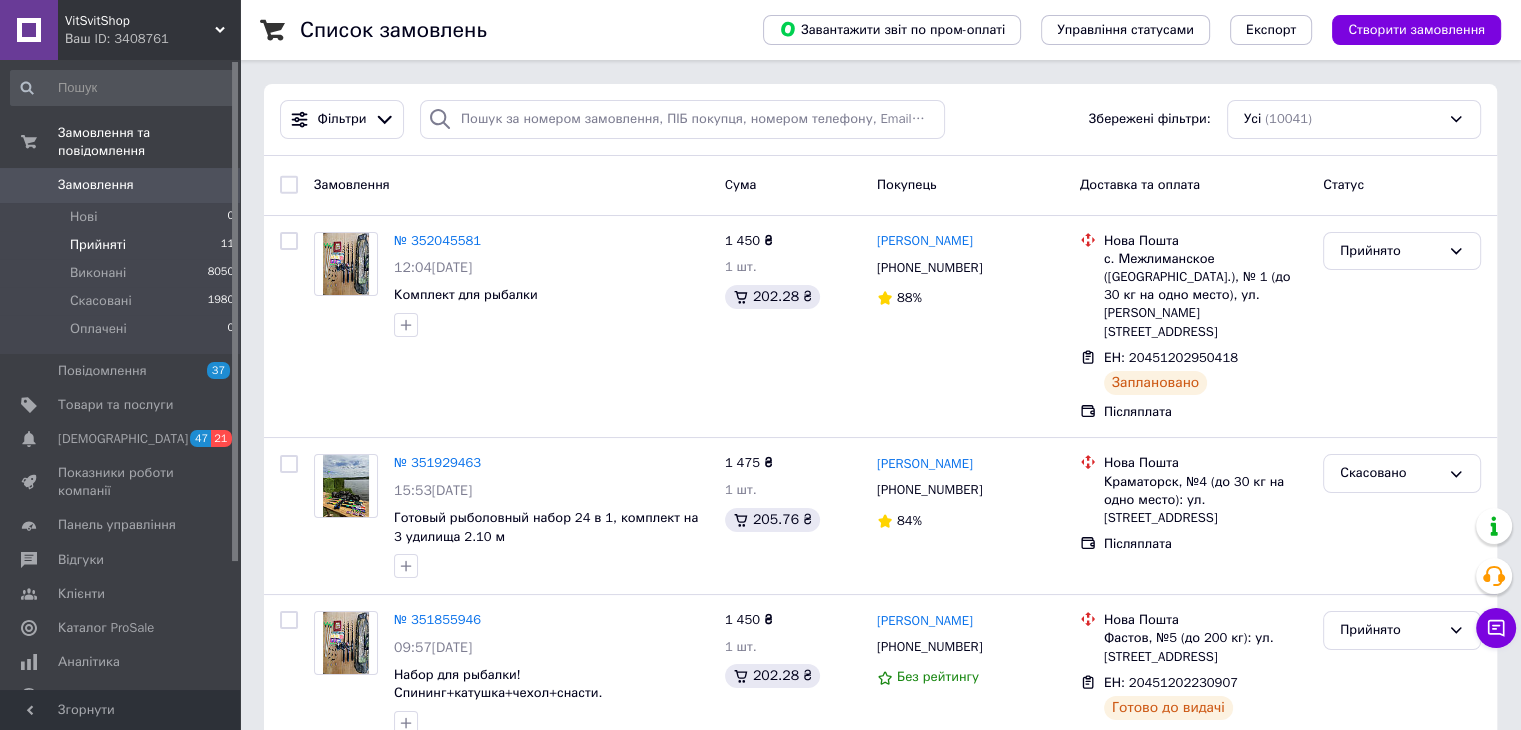 click on "Прийняті" at bounding box center [98, 245] 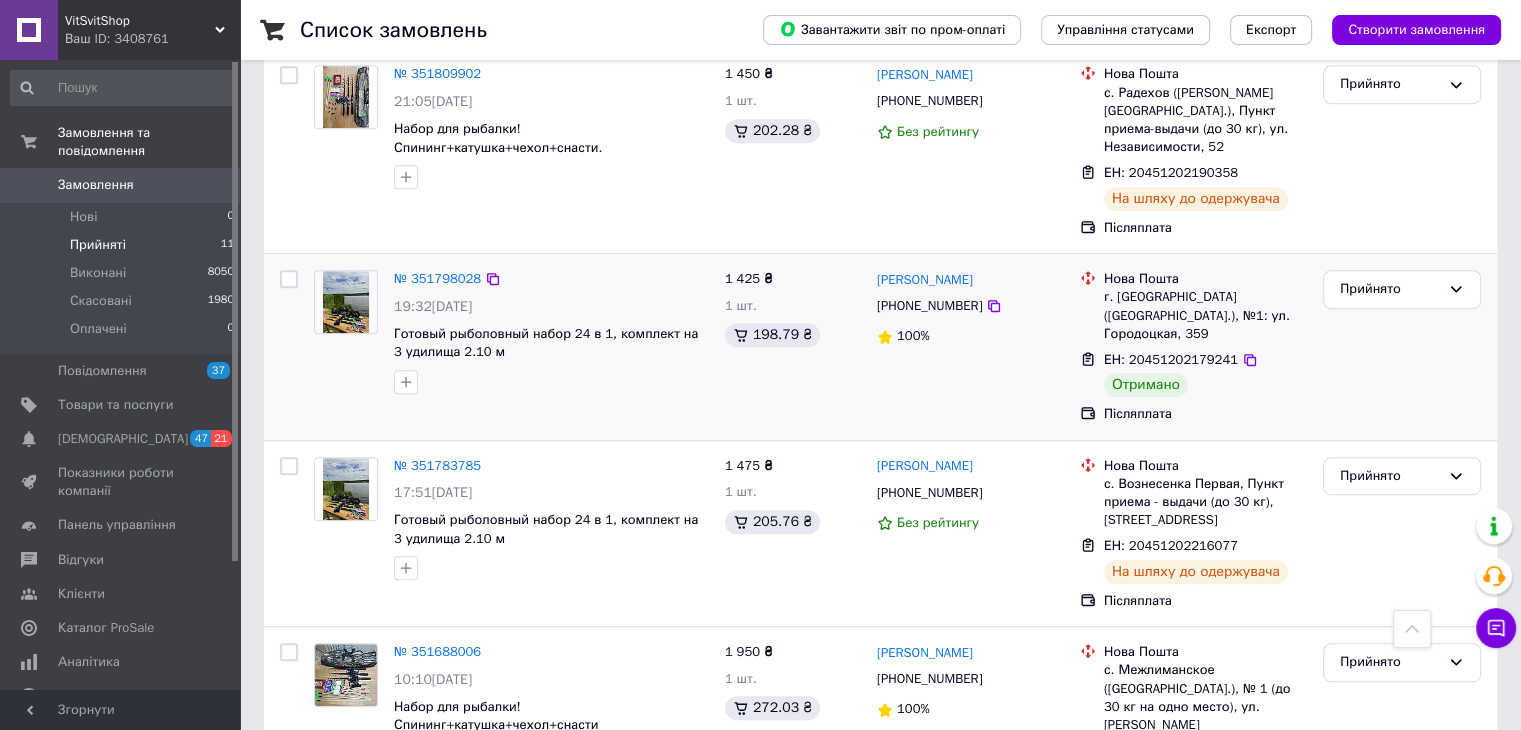 scroll, scrollTop: 1000, scrollLeft: 0, axis: vertical 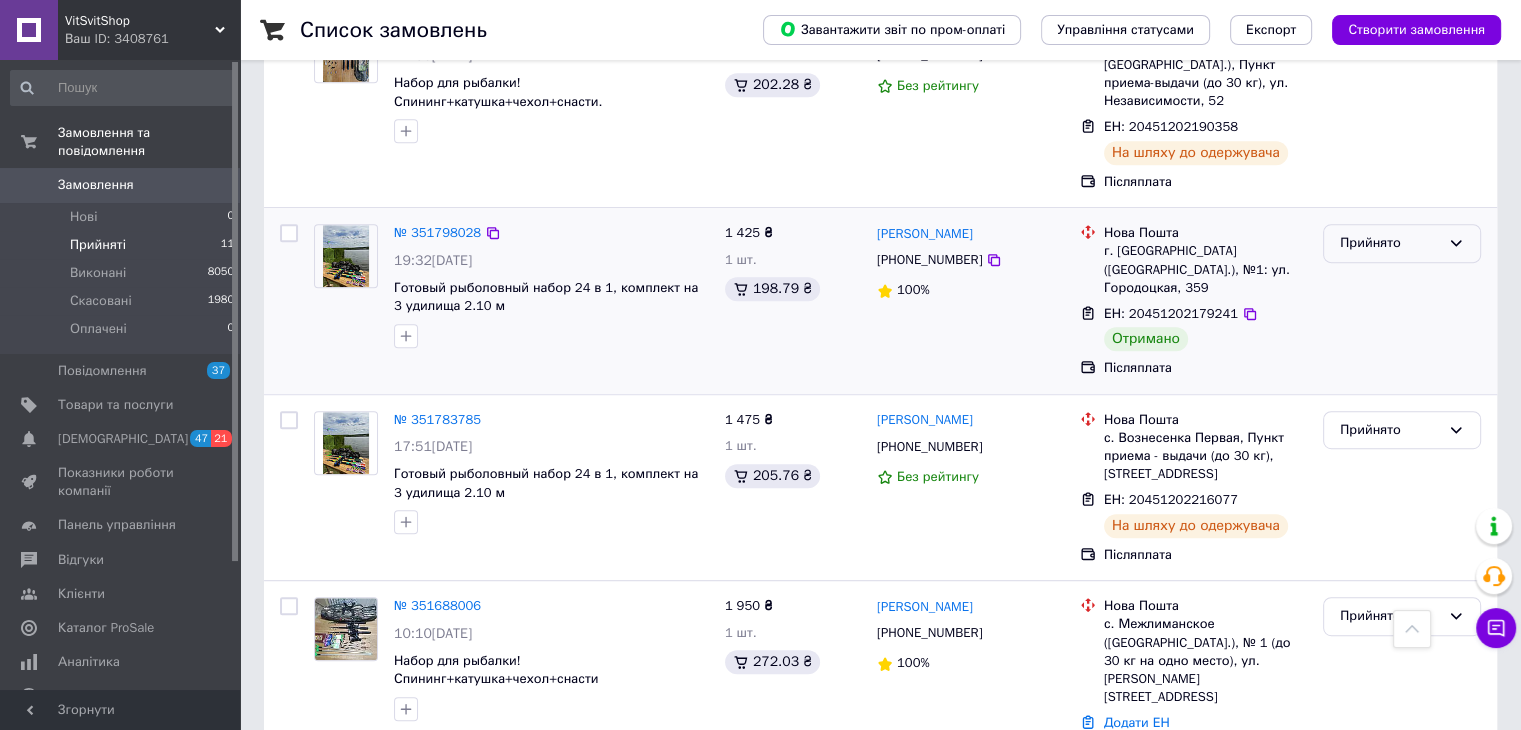 click on "Прийнято" at bounding box center [1390, 243] 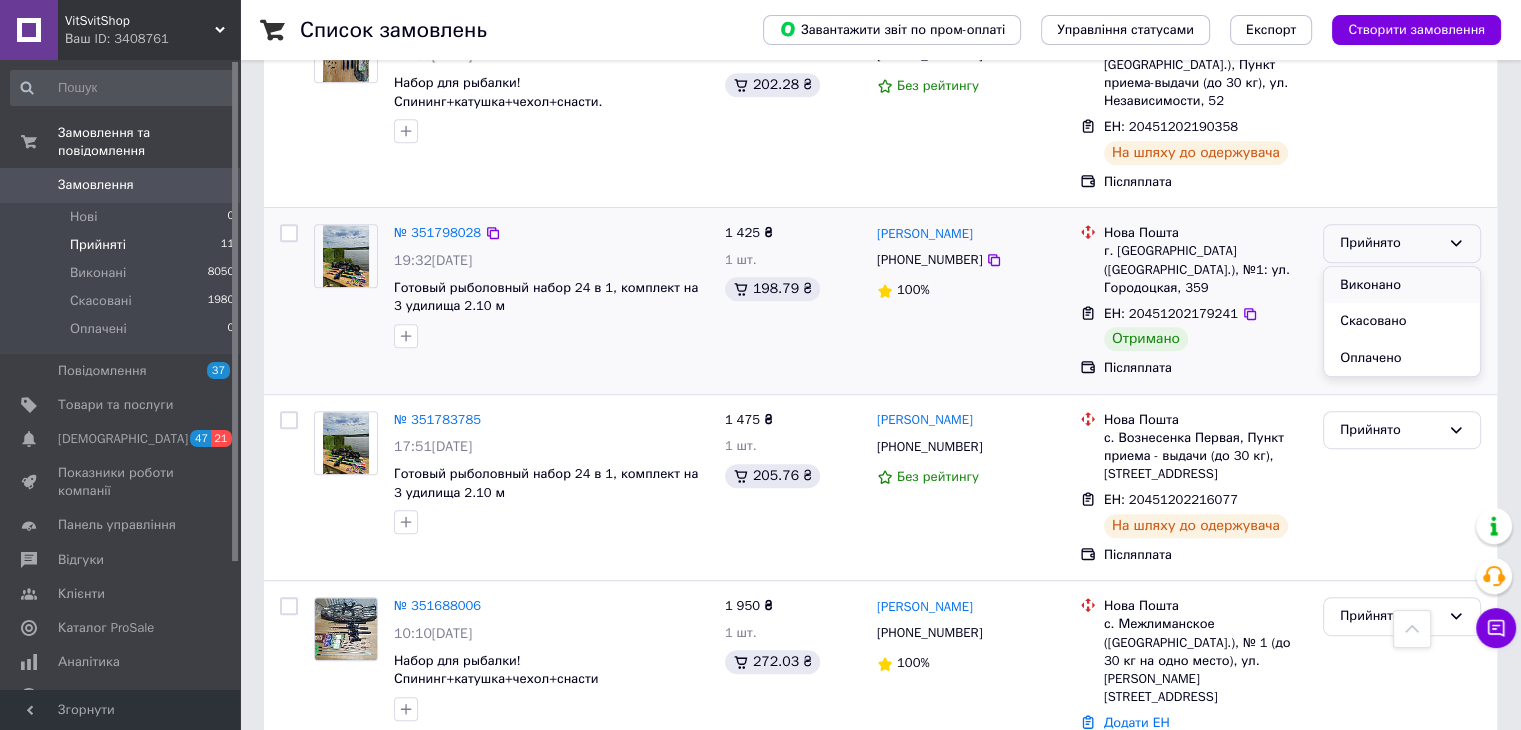 click on "Виконано" at bounding box center (1402, 285) 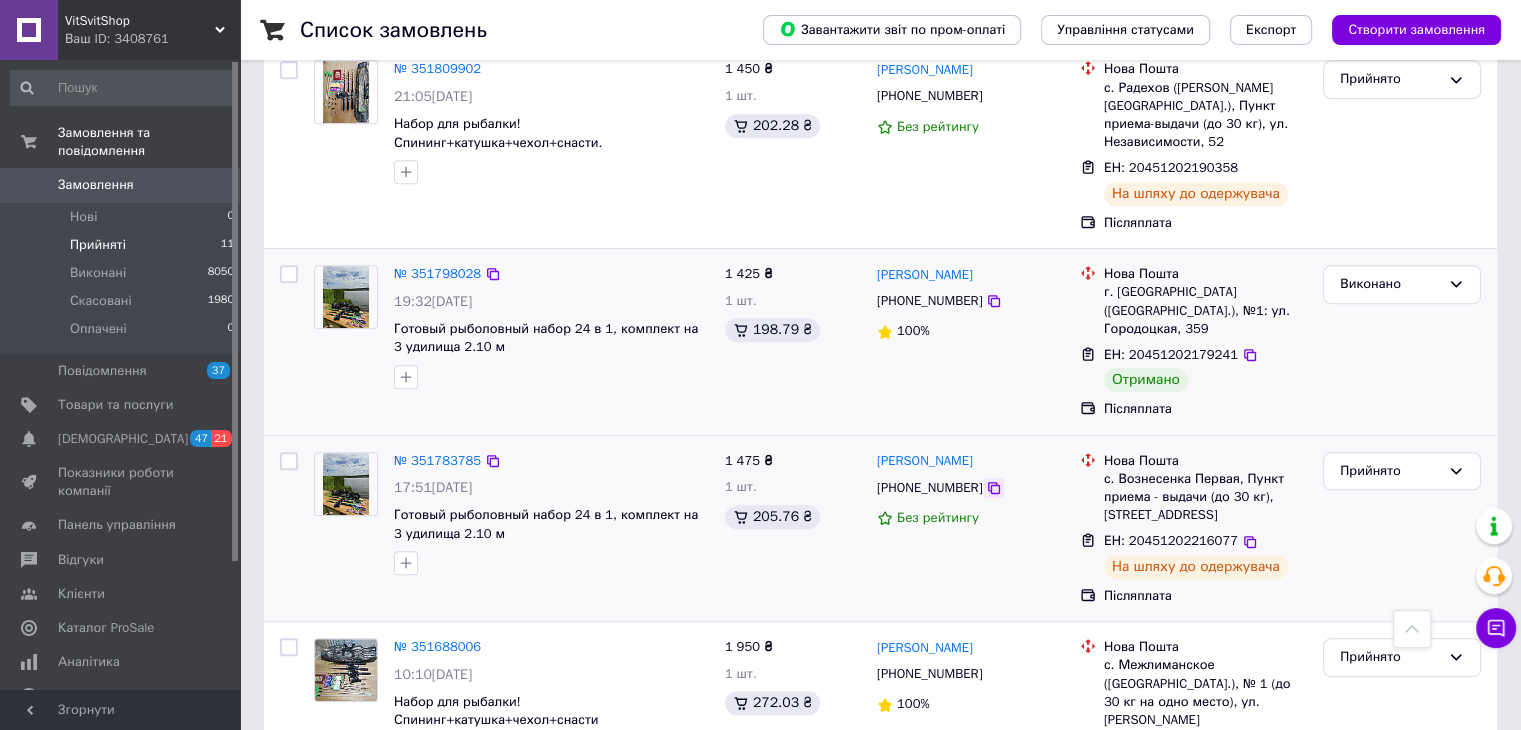 scroll, scrollTop: 1159, scrollLeft: 0, axis: vertical 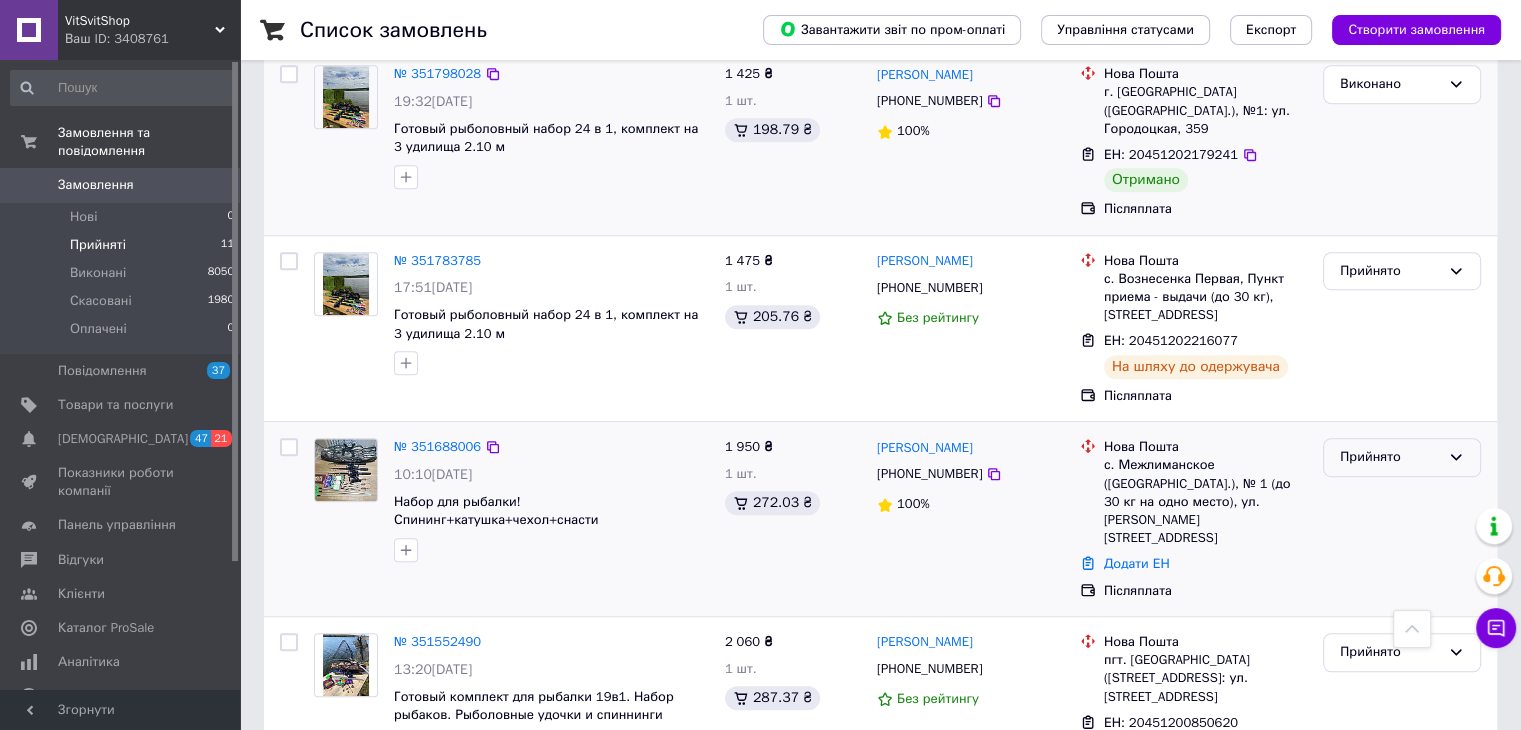 click on "Прийнято" at bounding box center [1402, 457] 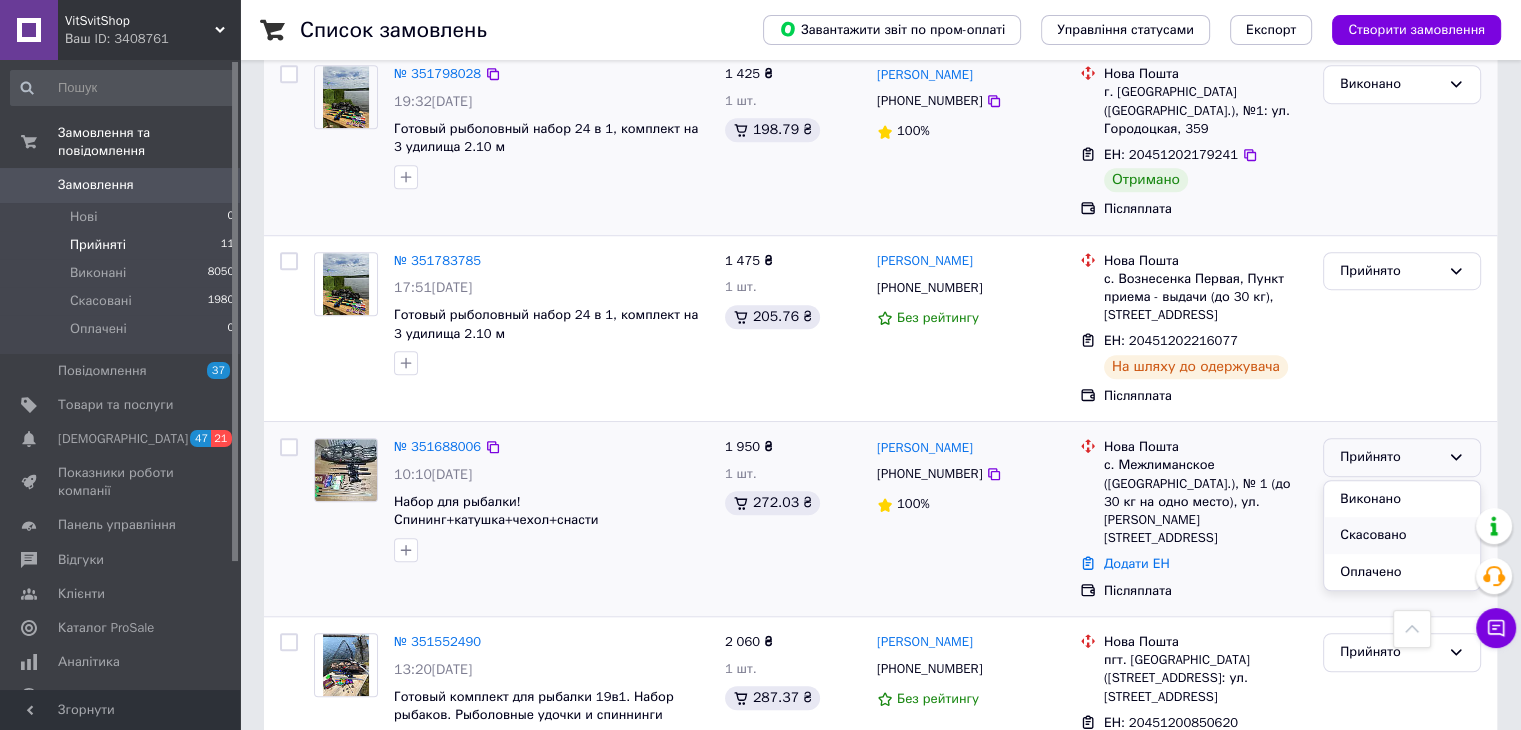 click on "Скасовано" at bounding box center (1402, 535) 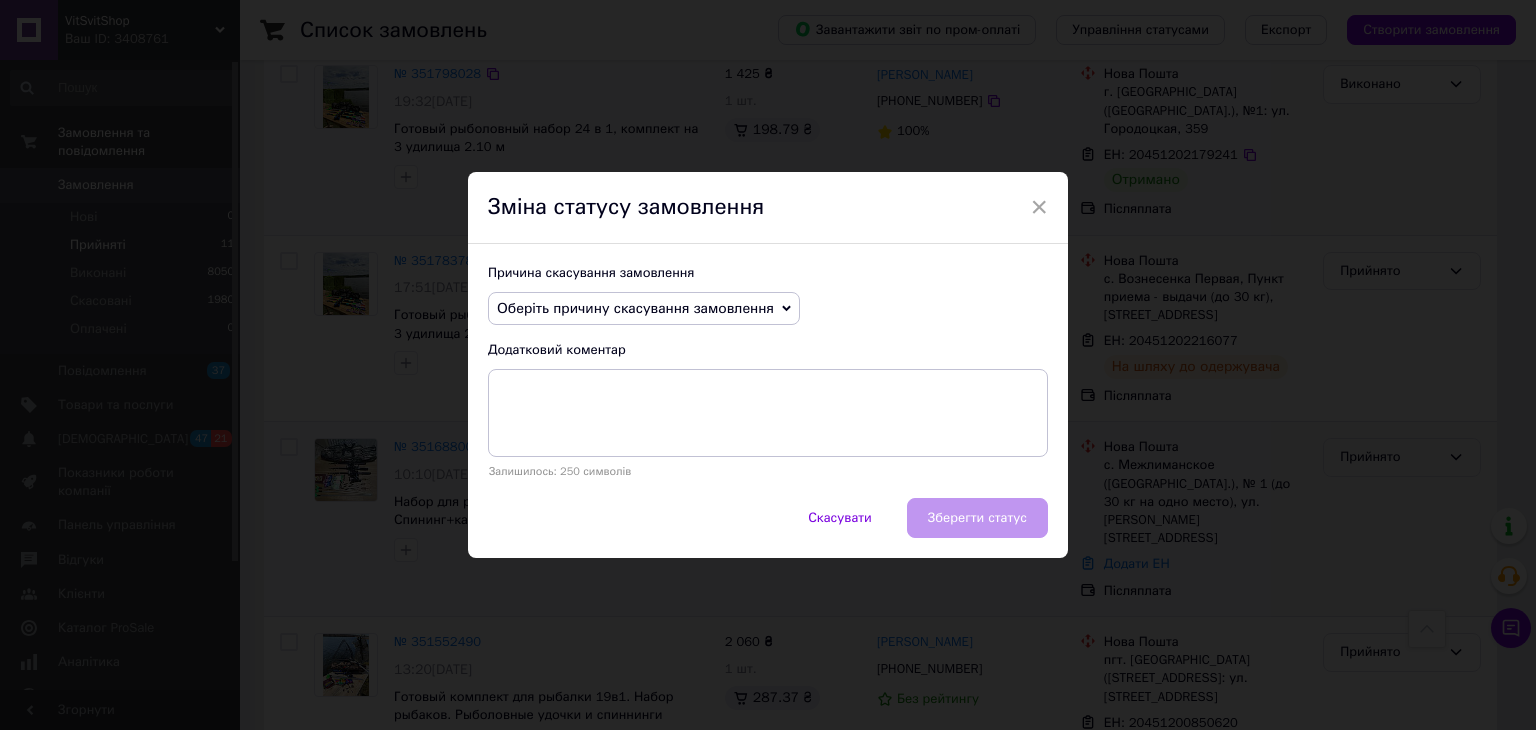 click on "Причина скасування замовлення Оберіть причину скасування замовлення Немає в наявності Немає різновиду товару Оплата не надійшла На прохання покупця Замовлення-дублікат Не виходить додзвонитися Інше Додатковий коментар Залишилось: 250 символів" at bounding box center (768, 371) 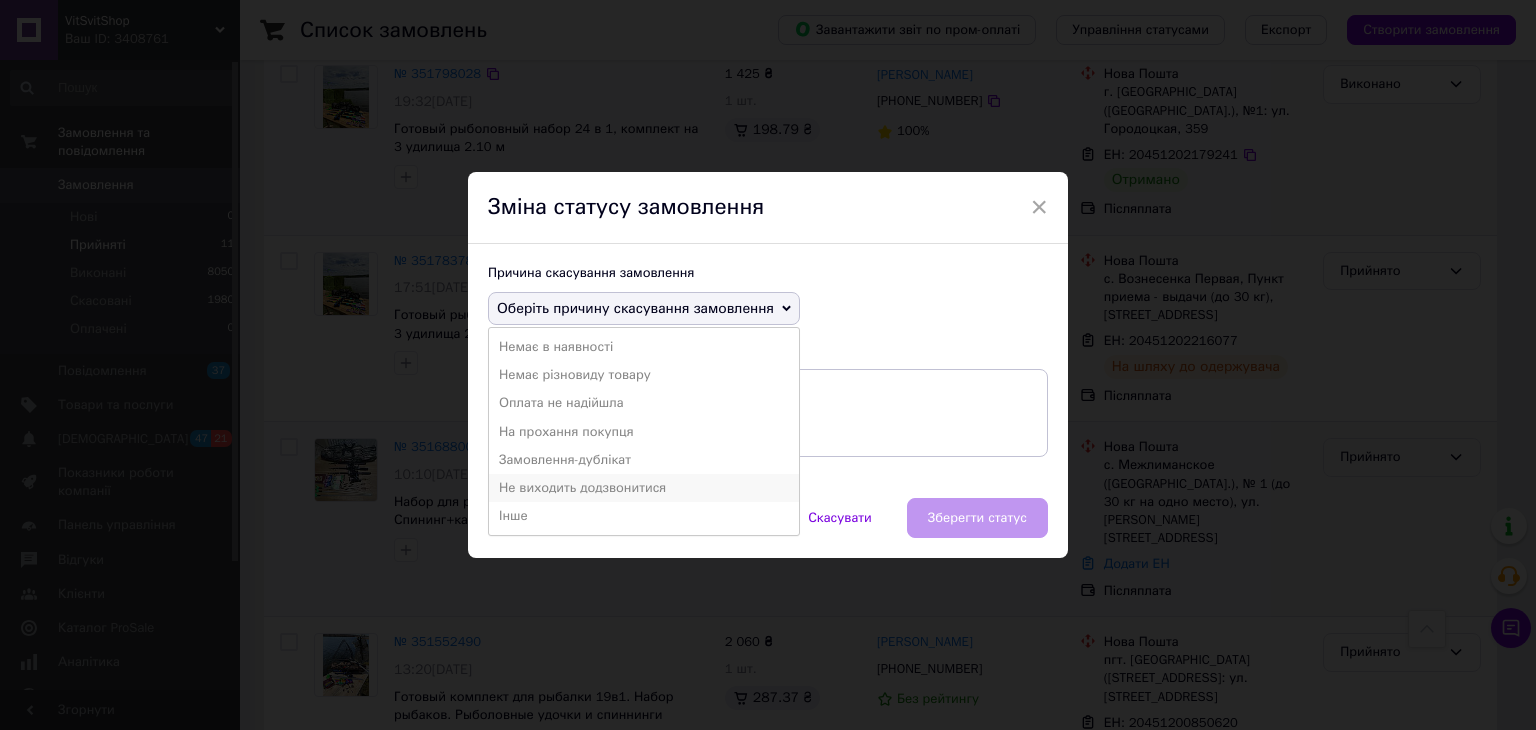 click on "Не виходить додзвонитися" at bounding box center (644, 488) 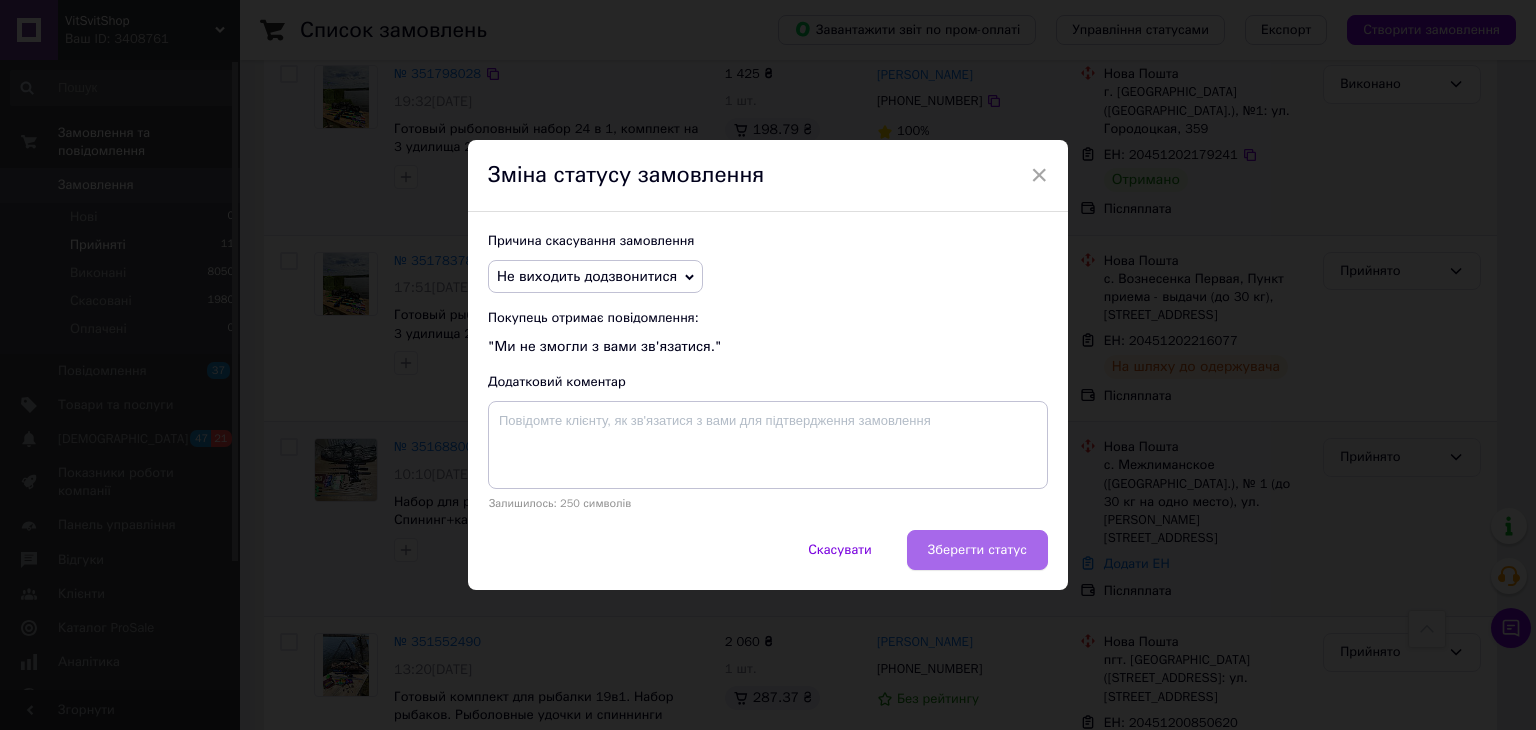 click on "Зберегти статус" at bounding box center (977, 550) 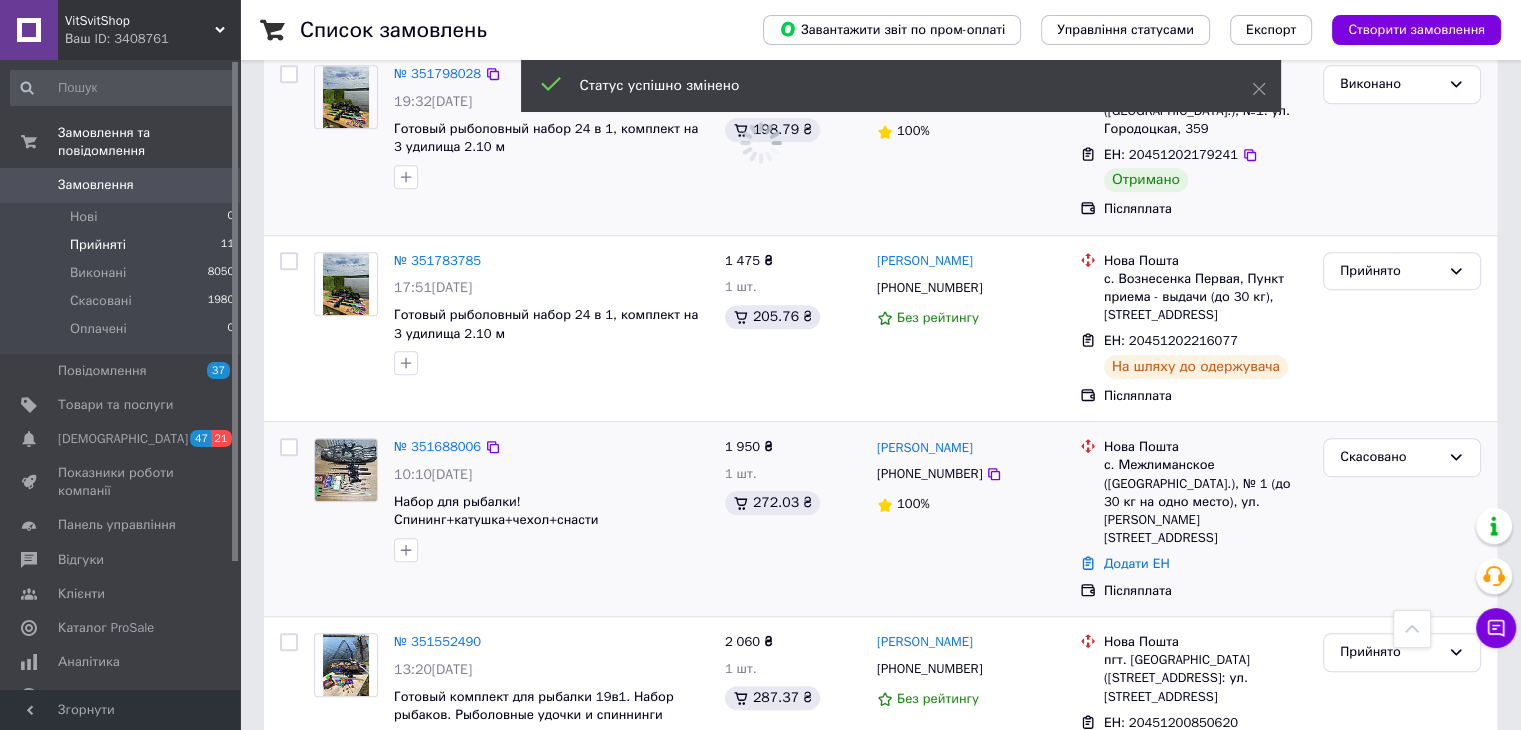 scroll, scrollTop: 834, scrollLeft: 0, axis: vertical 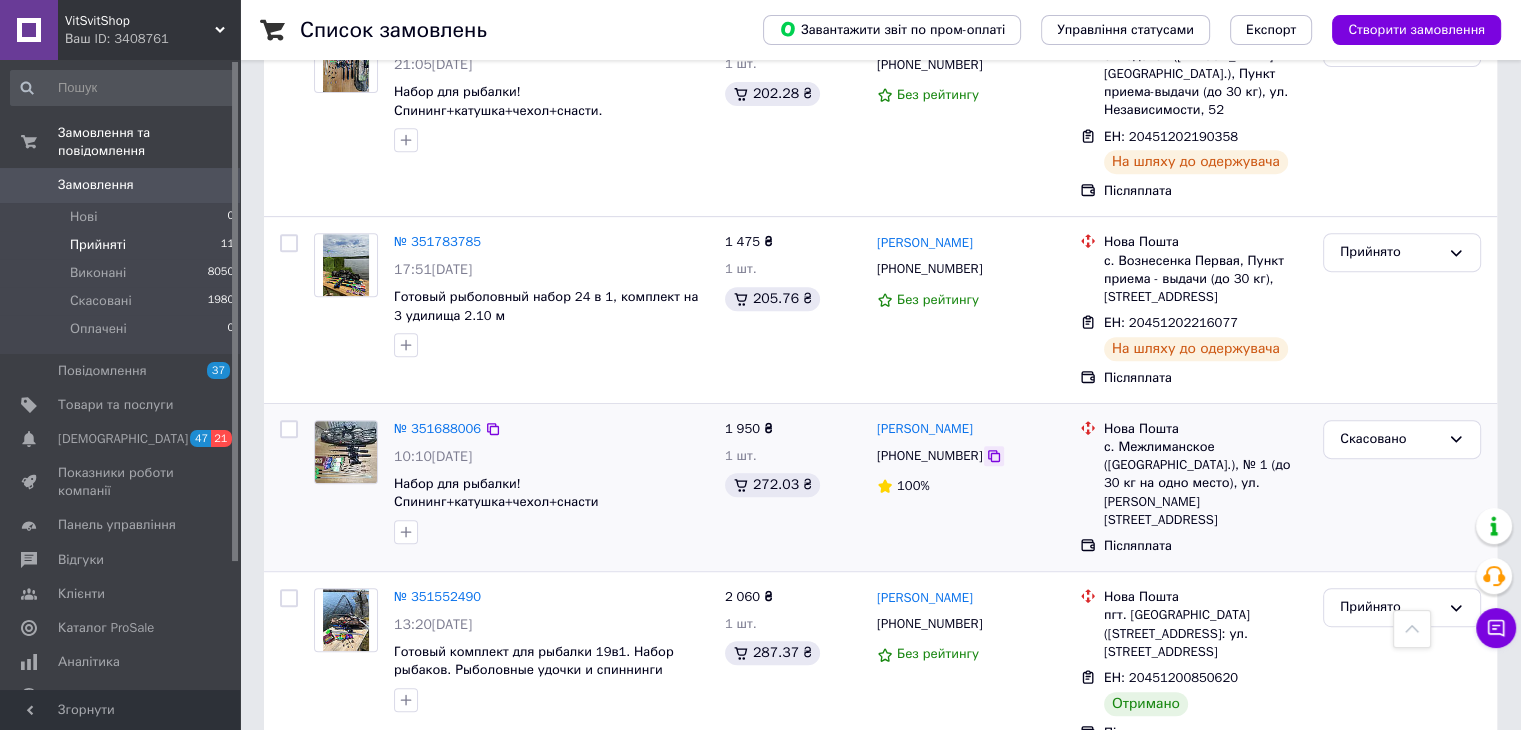 click 